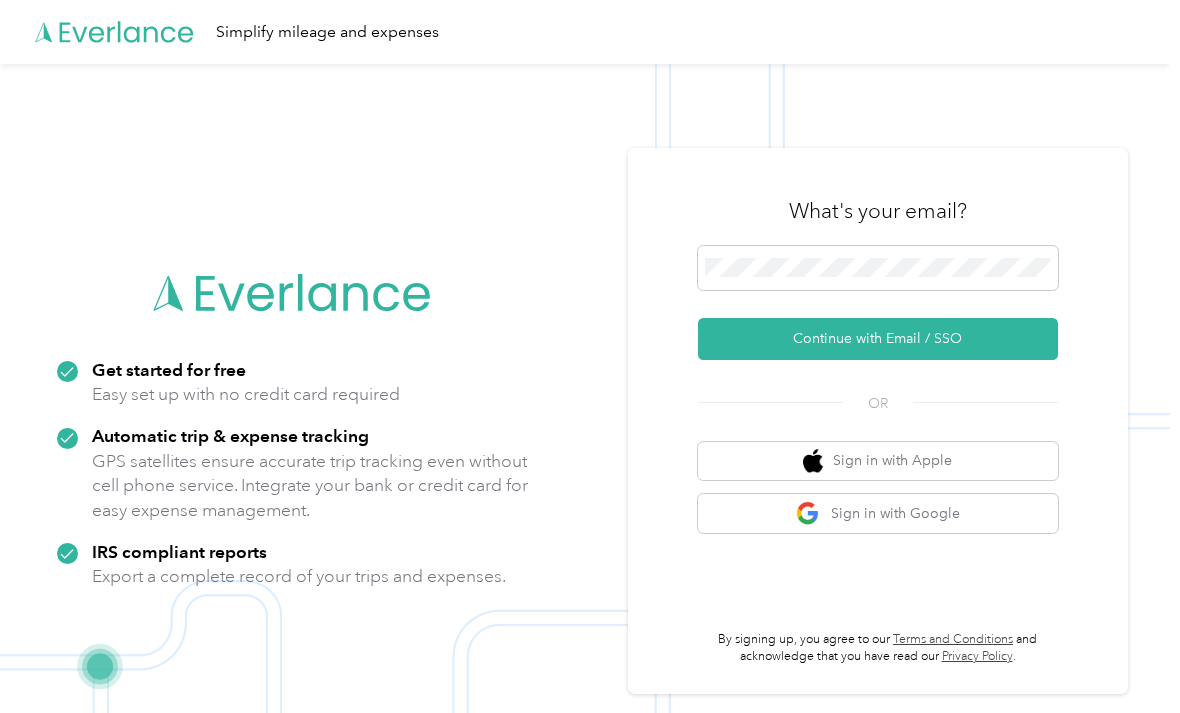 scroll, scrollTop: 0, scrollLeft: 0, axis: both 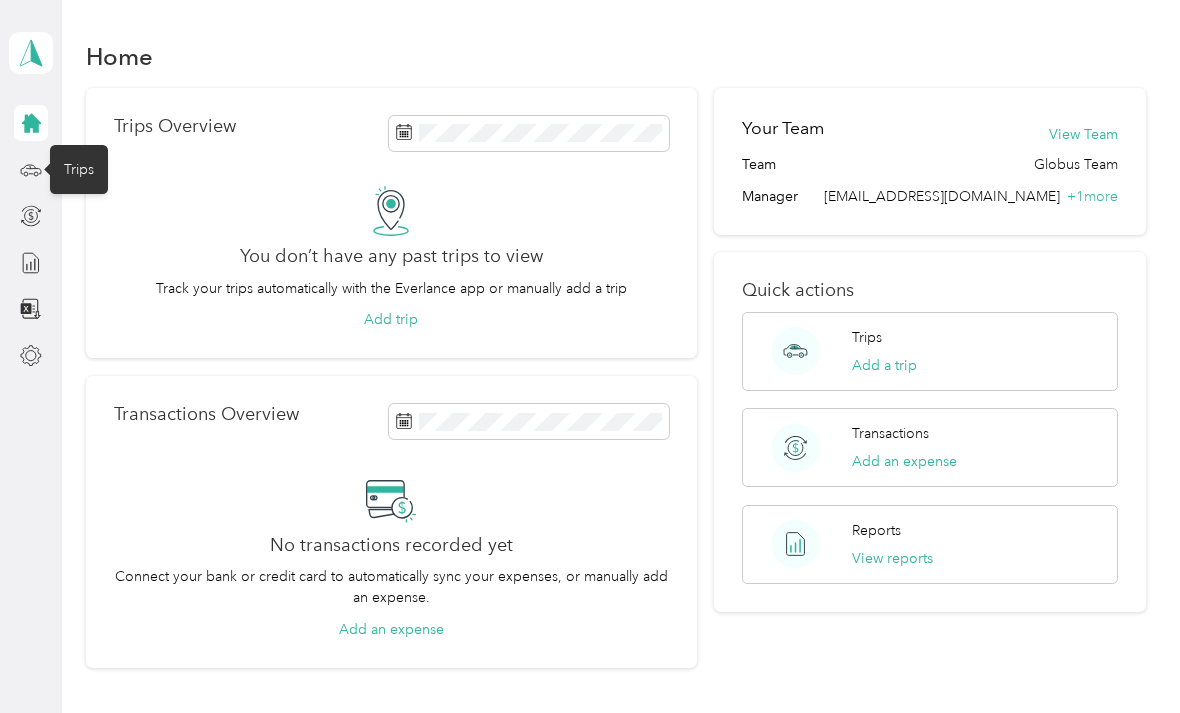 click 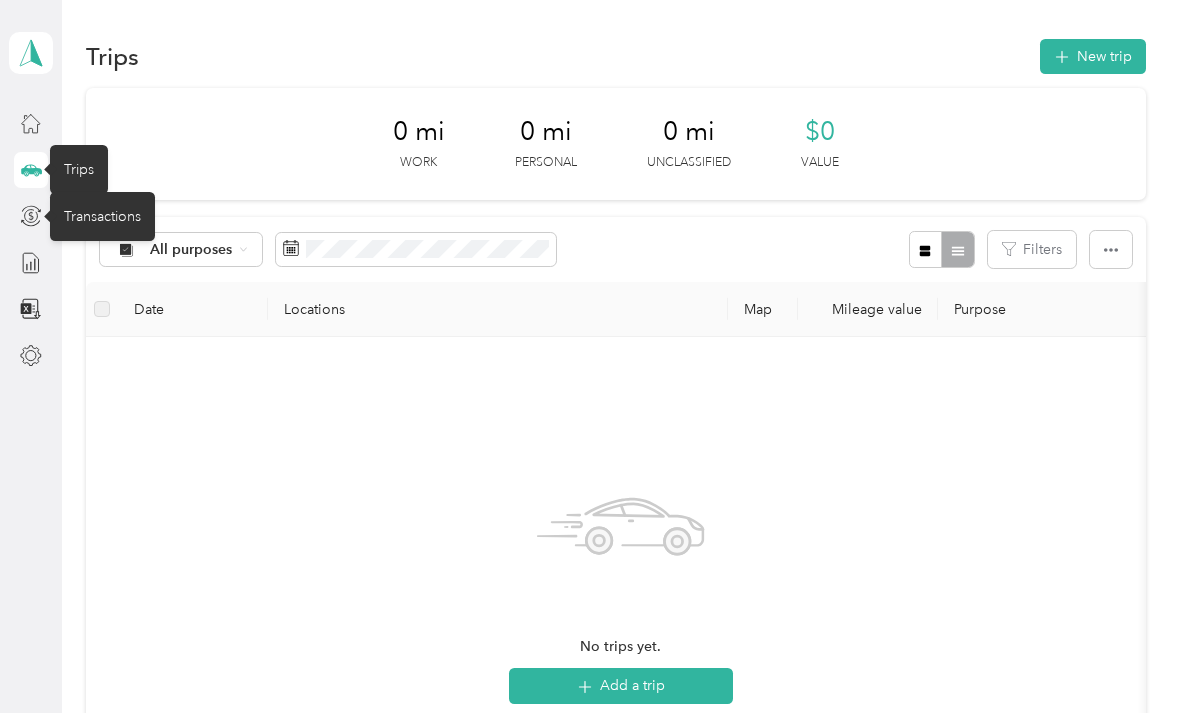 click 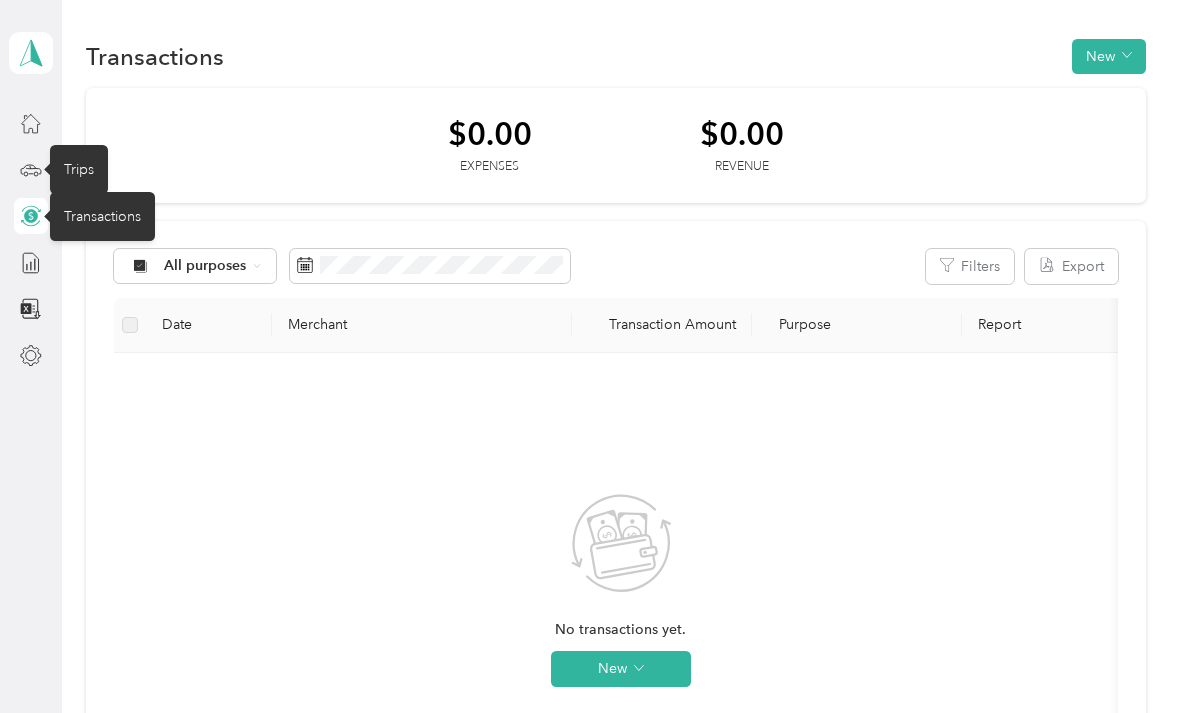 click at bounding box center [31, 263] 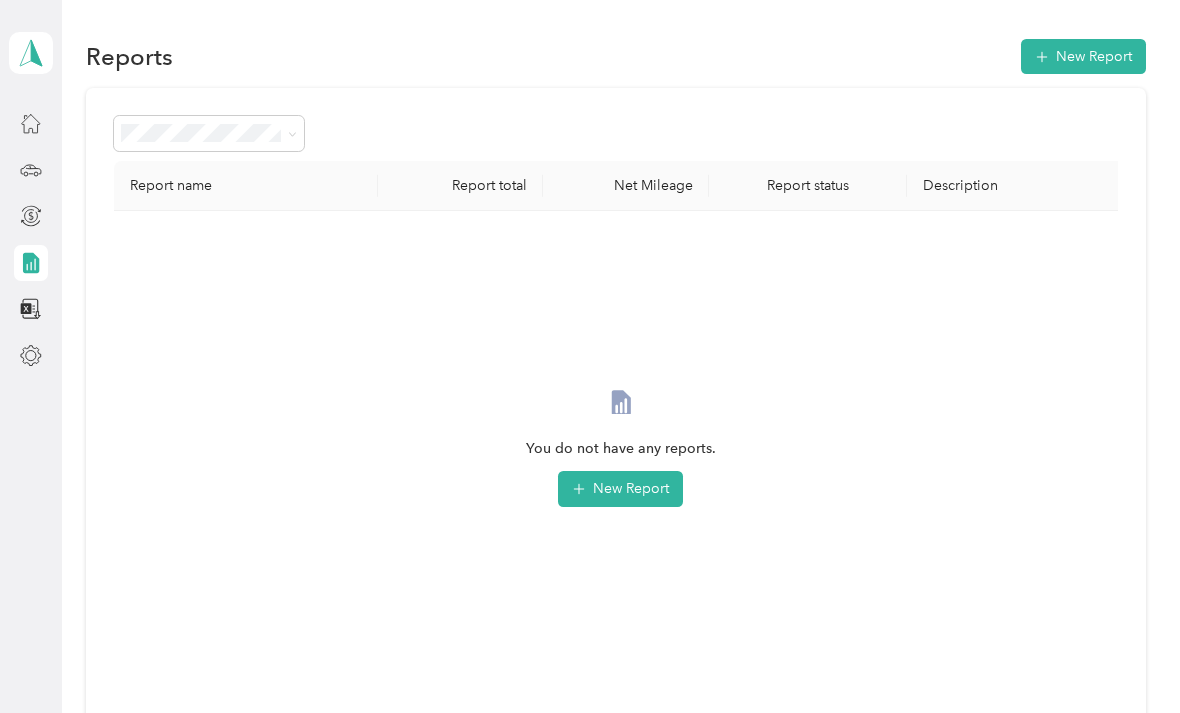 click at bounding box center [31, 263] 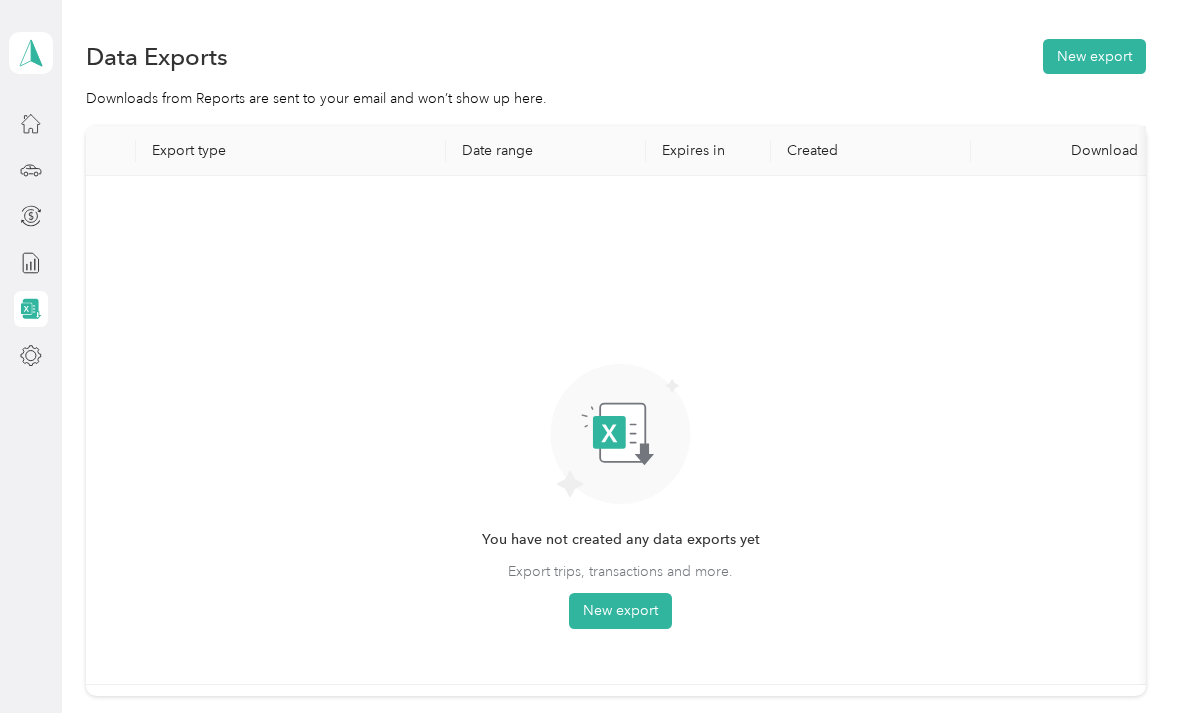 click at bounding box center [31, 356] 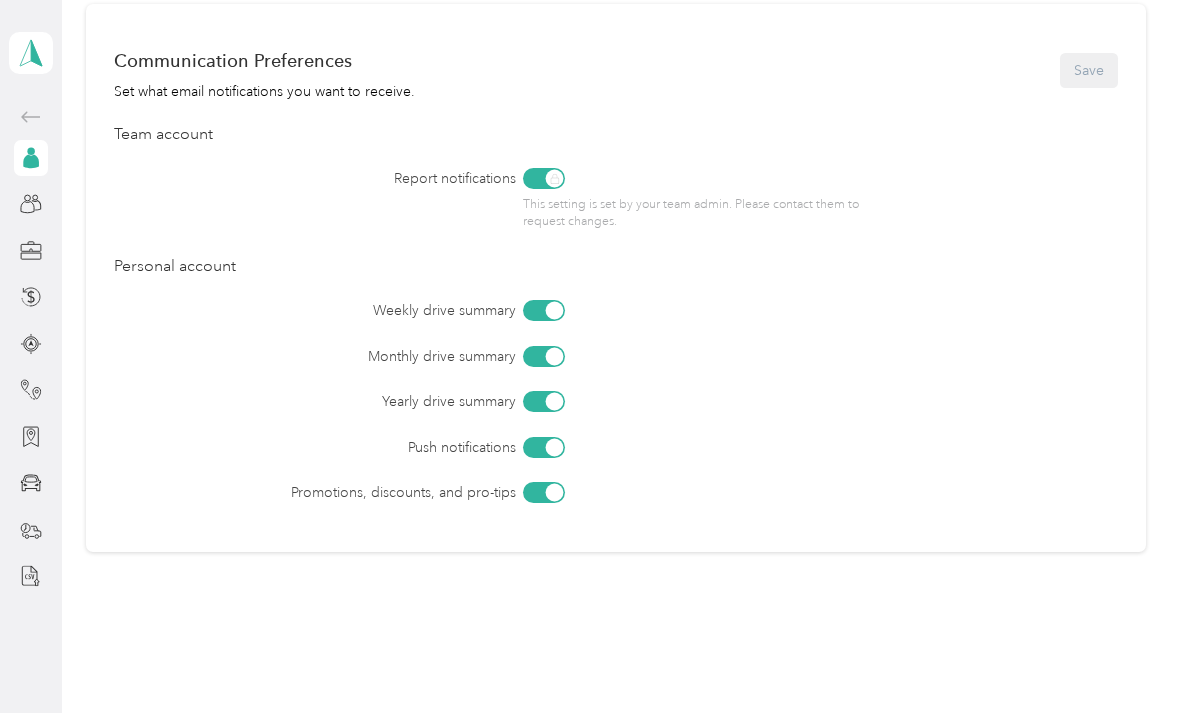 scroll, scrollTop: 836, scrollLeft: 0, axis: vertical 